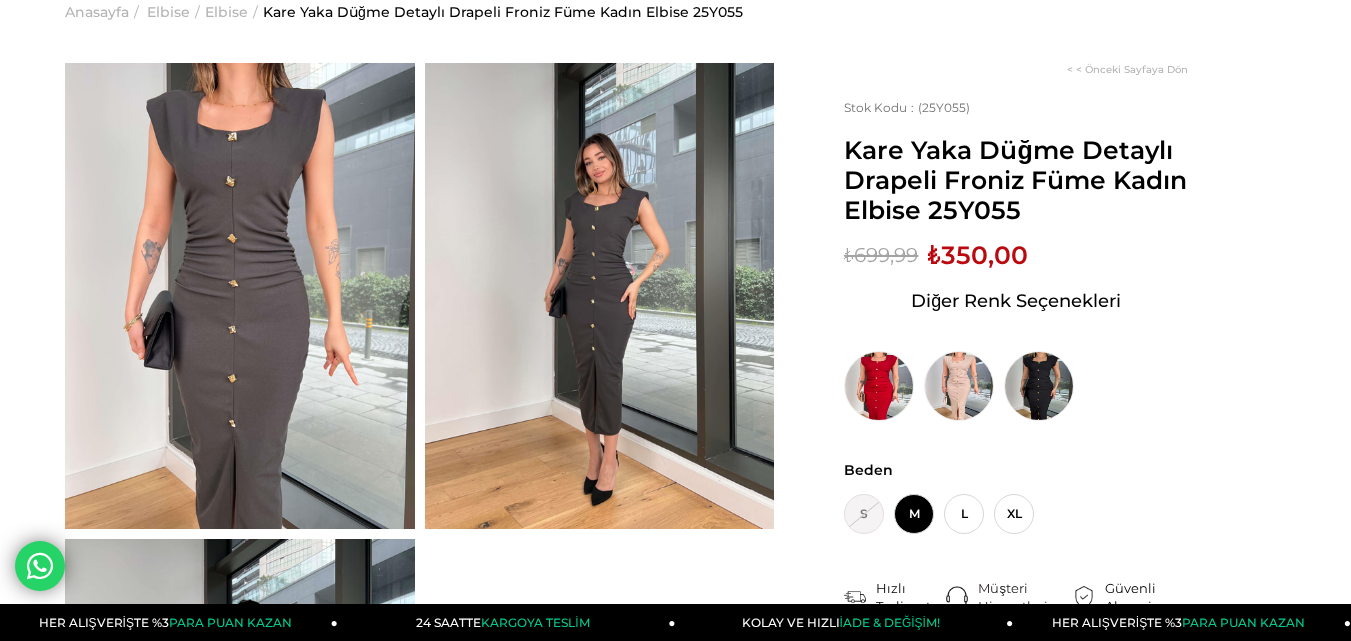scroll, scrollTop: 100, scrollLeft: 0, axis: vertical 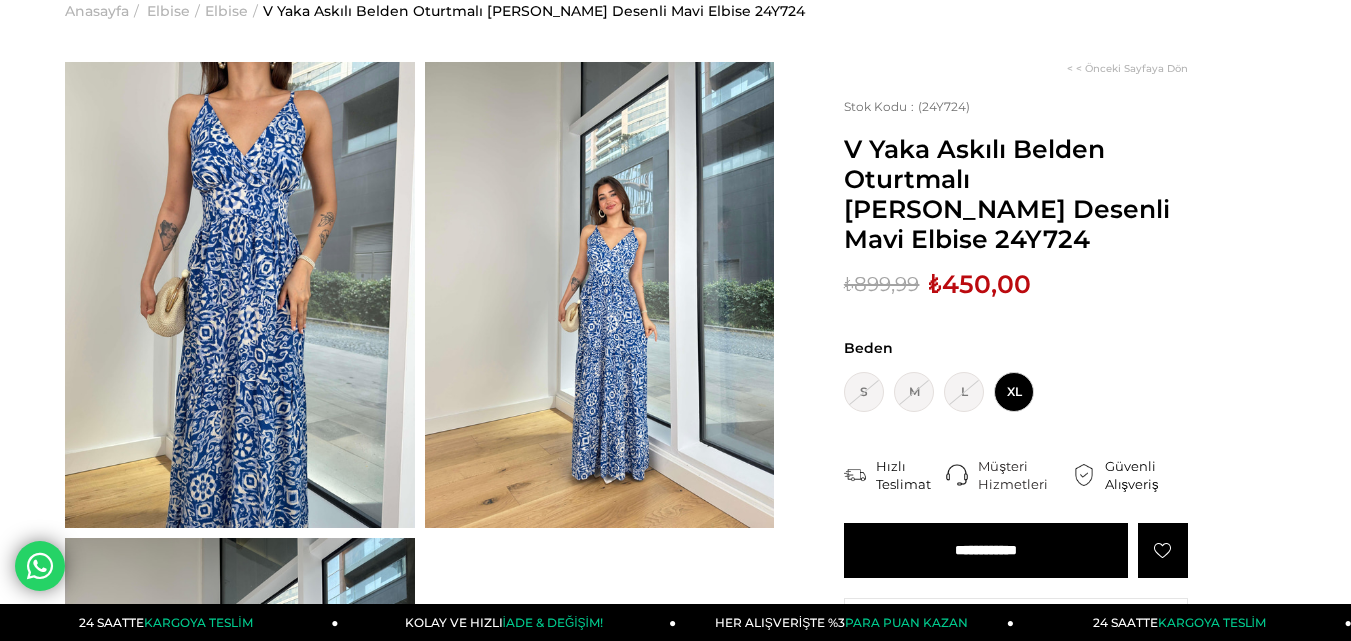click at bounding box center (240, 295) 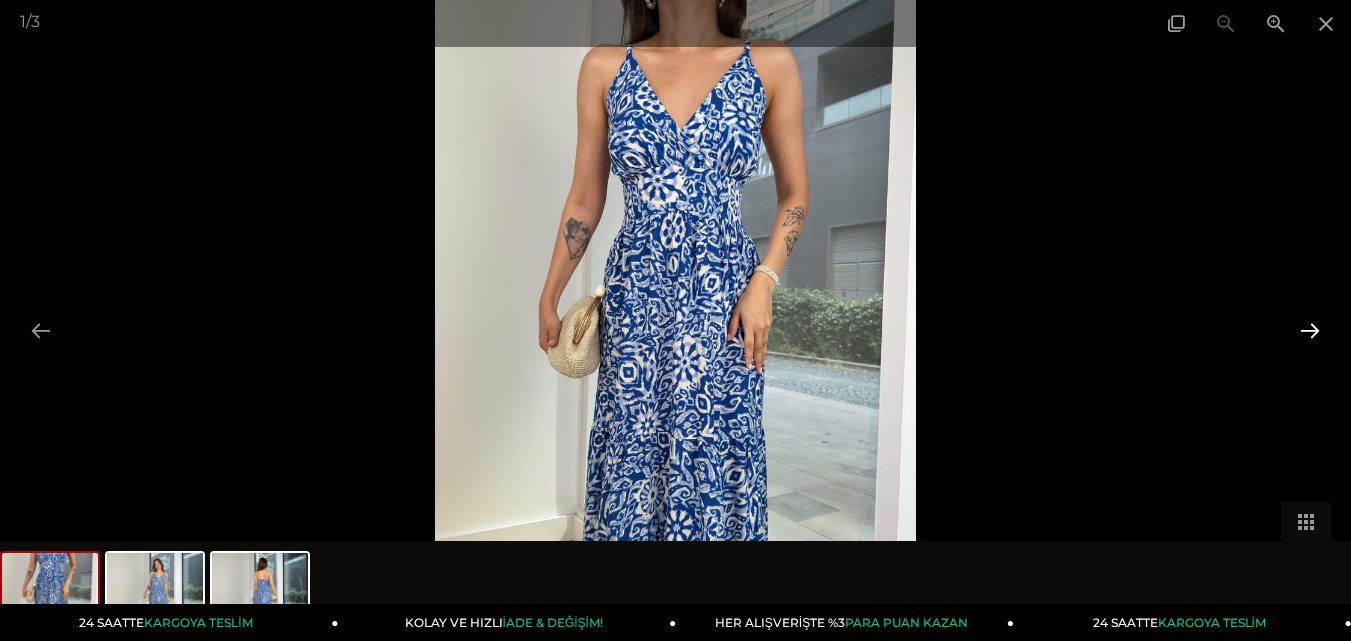 click at bounding box center [1310, 330] 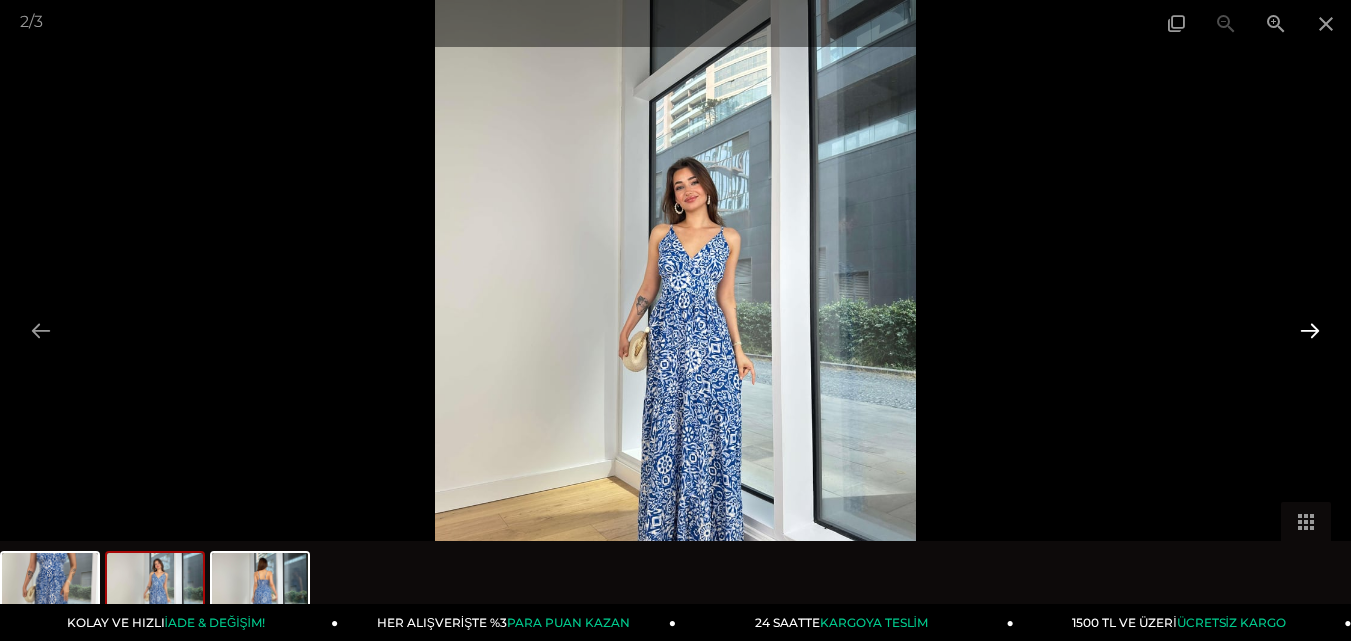 click at bounding box center [1310, 330] 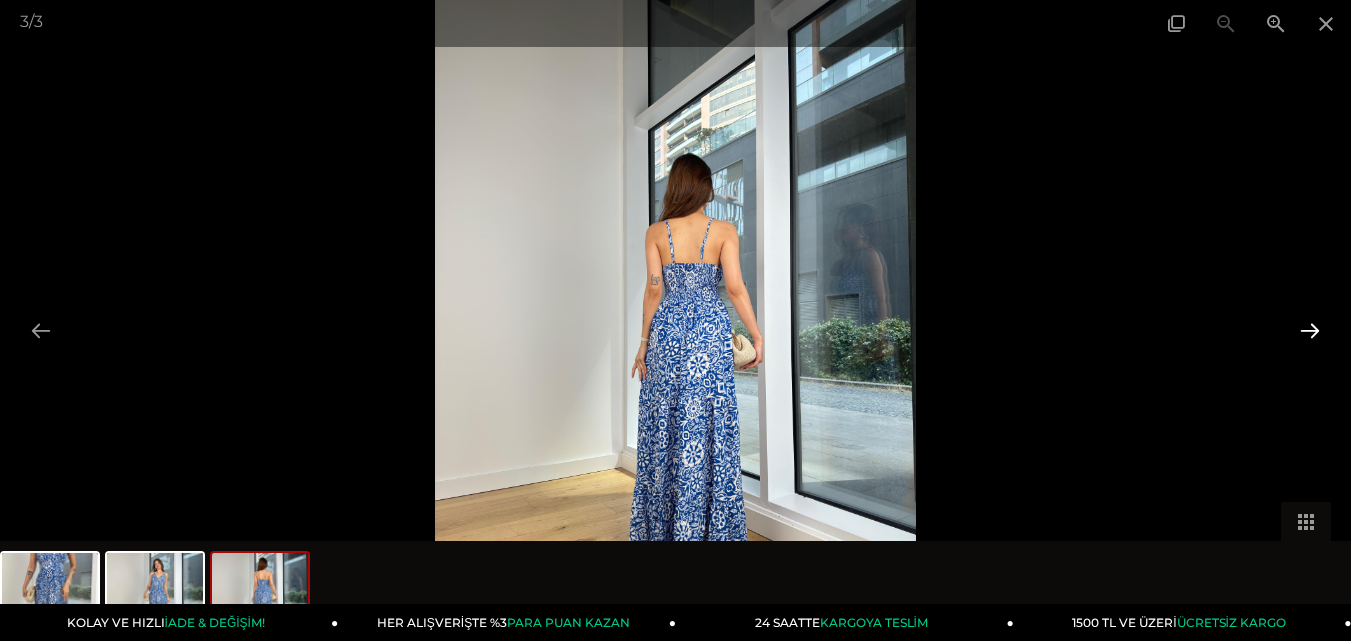 click at bounding box center [1310, 330] 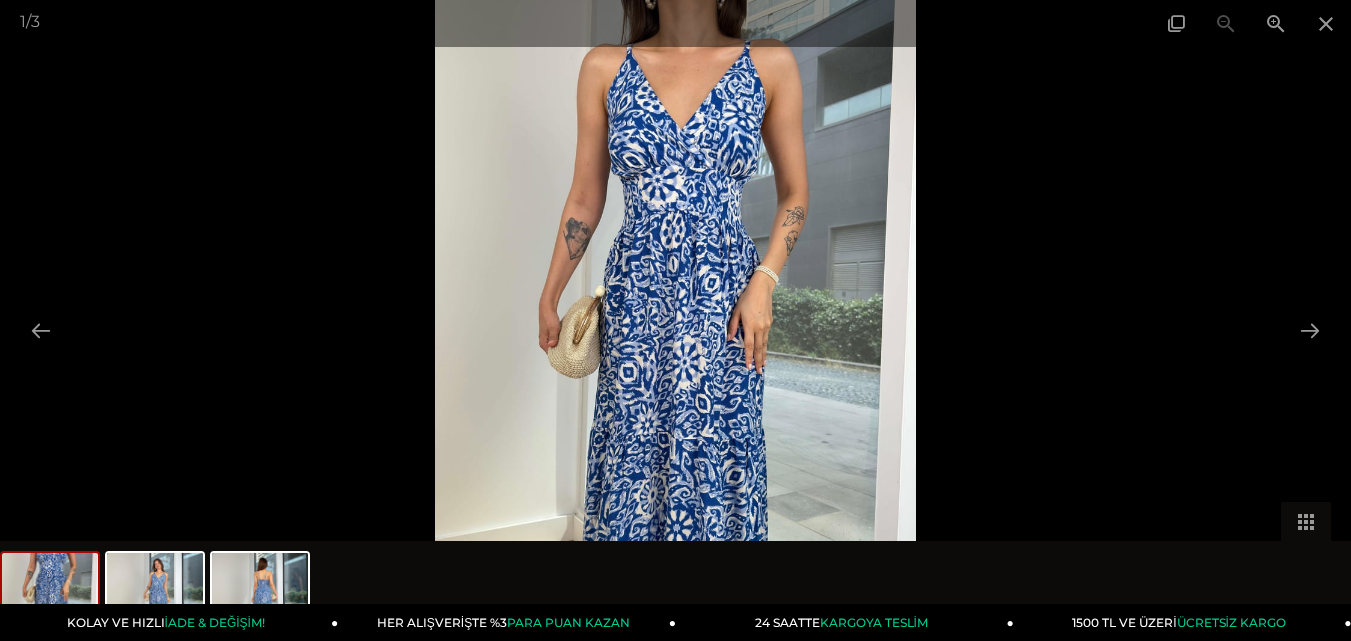 click at bounding box center (675, 320) 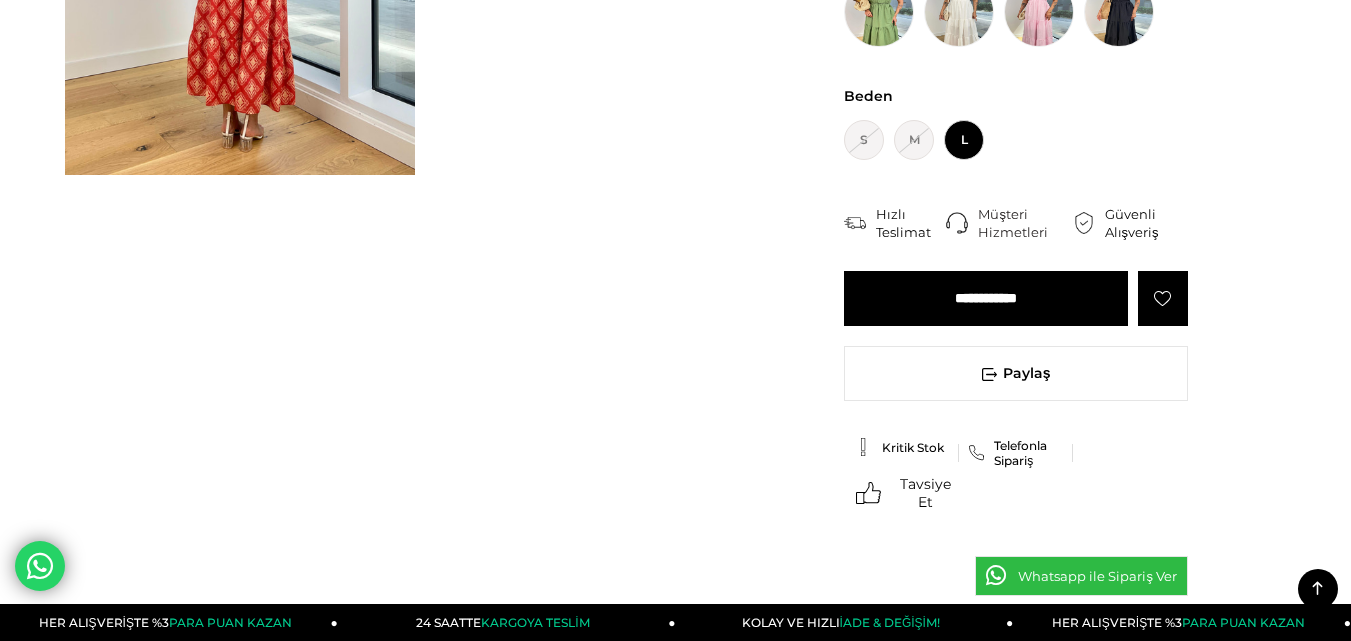 scroll, scrollTop: 0, scrollLeft: 0, axis: both 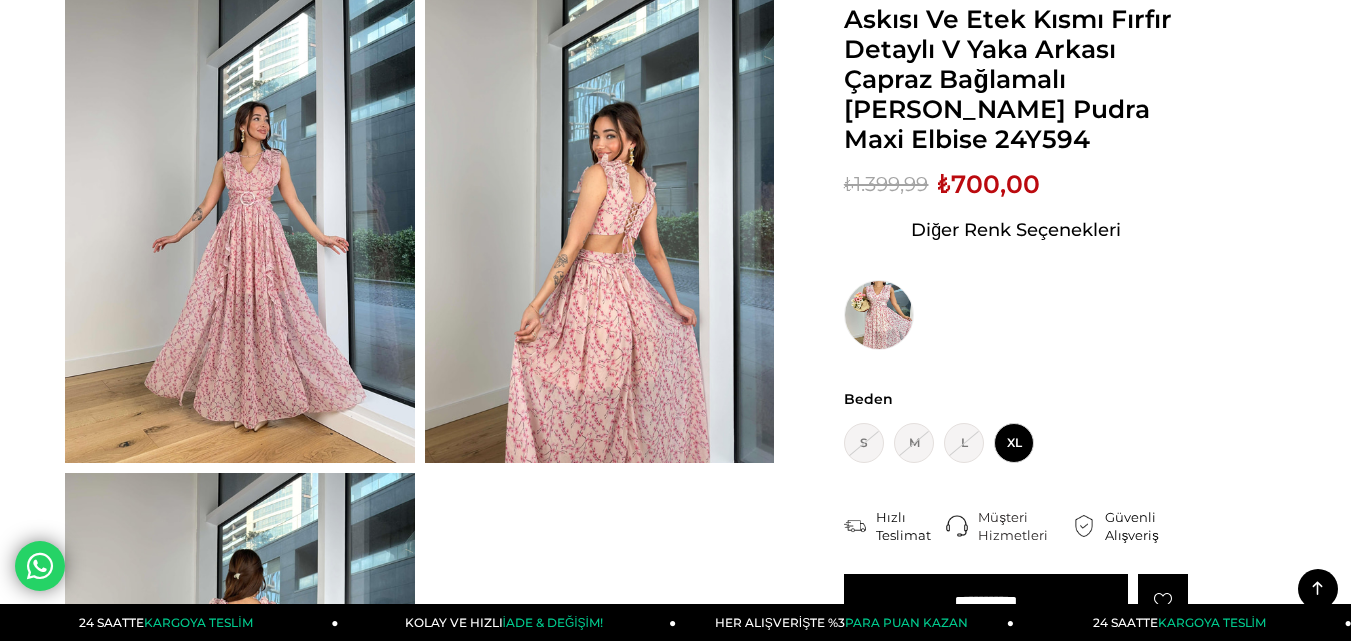 click at bounding box center [600, 230] 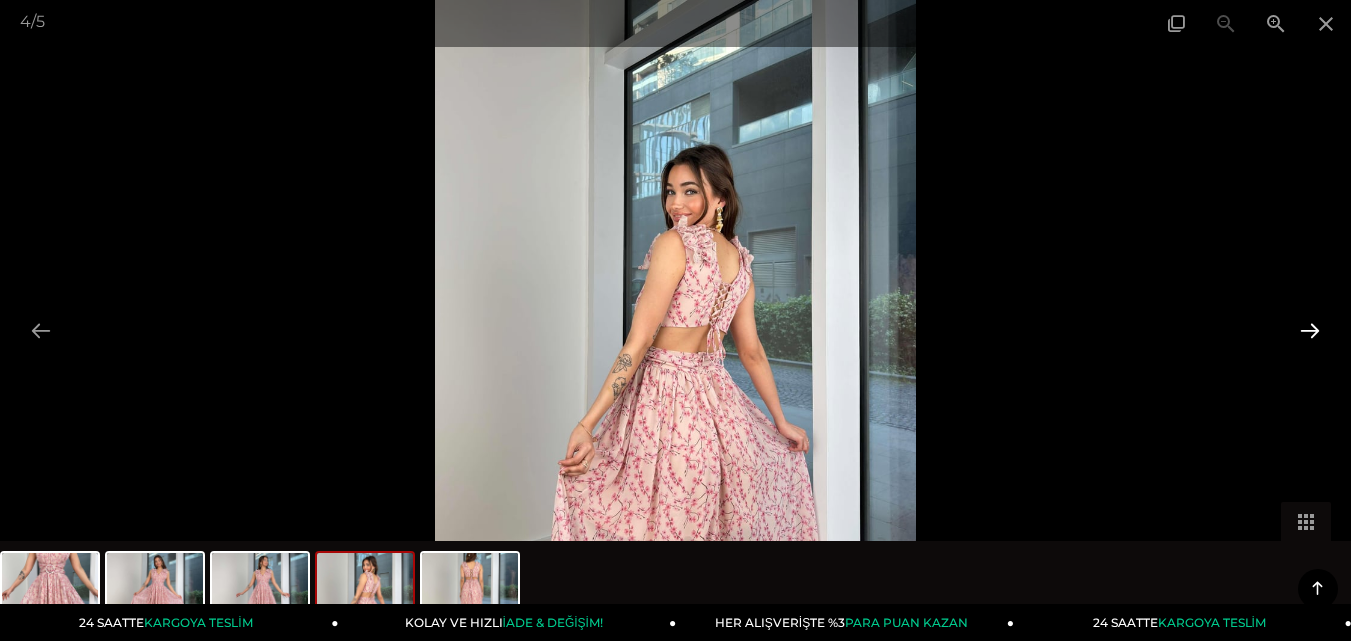 click at bounding box center [1310, 330] 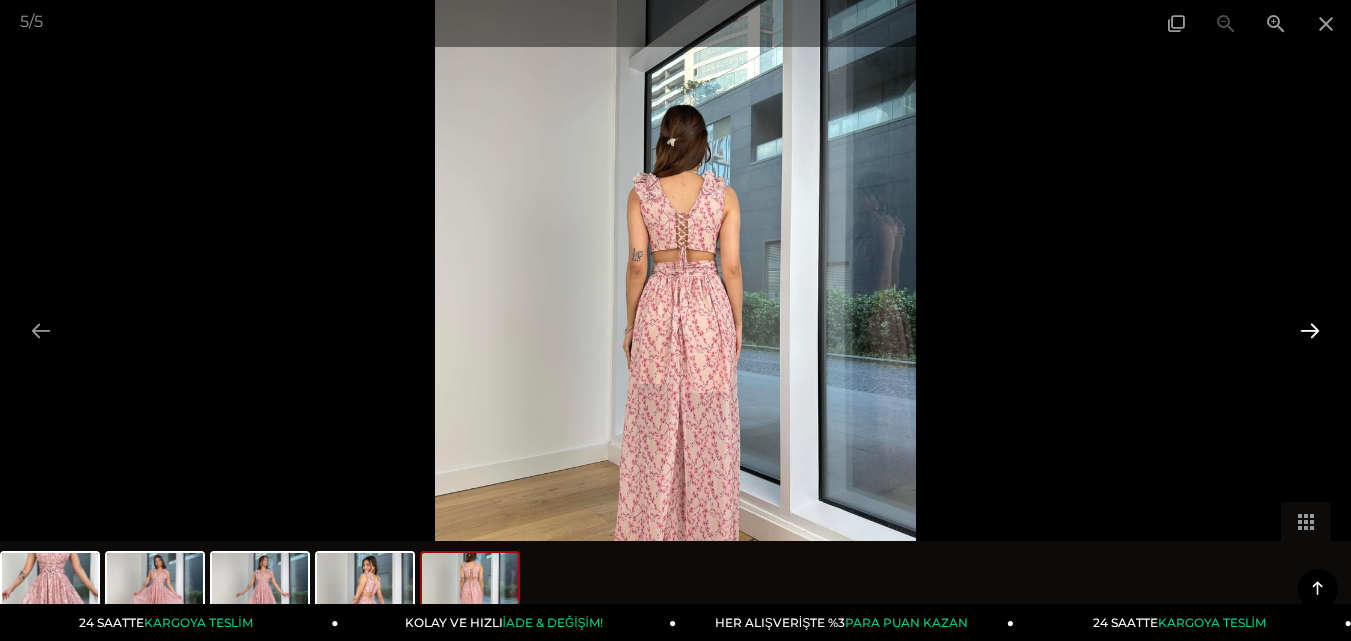 click at bounding box center [1310, 330] 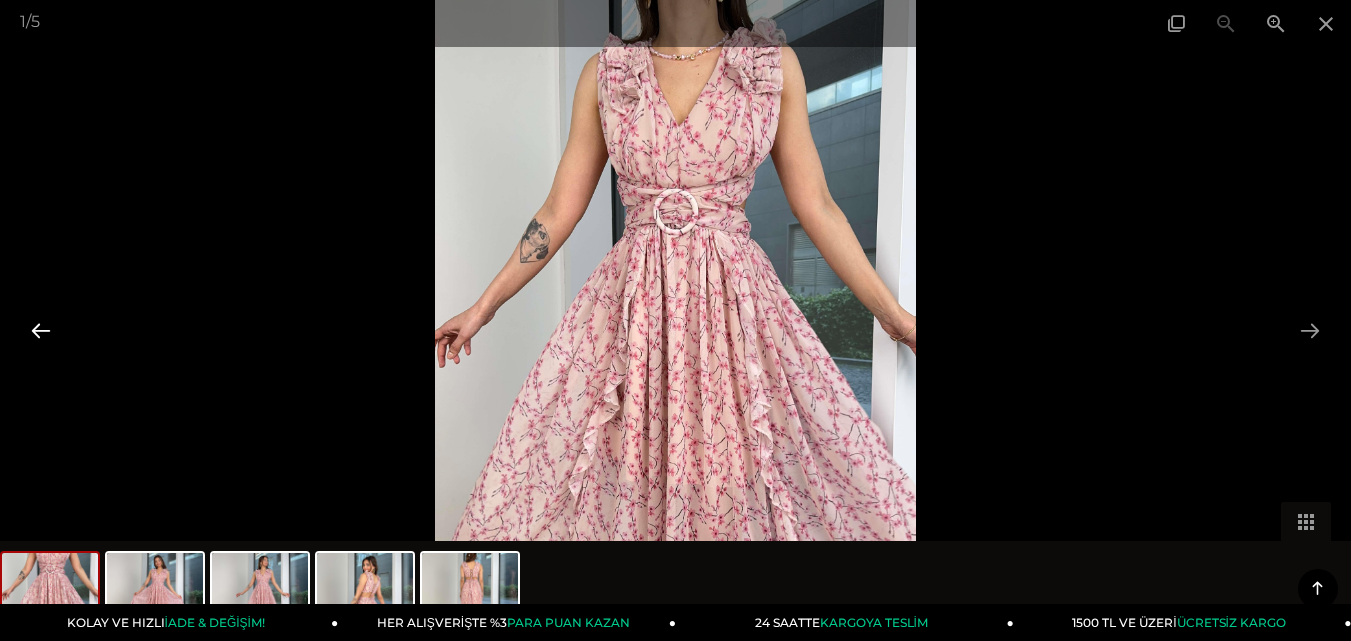 click at bounding box center (41, 330) 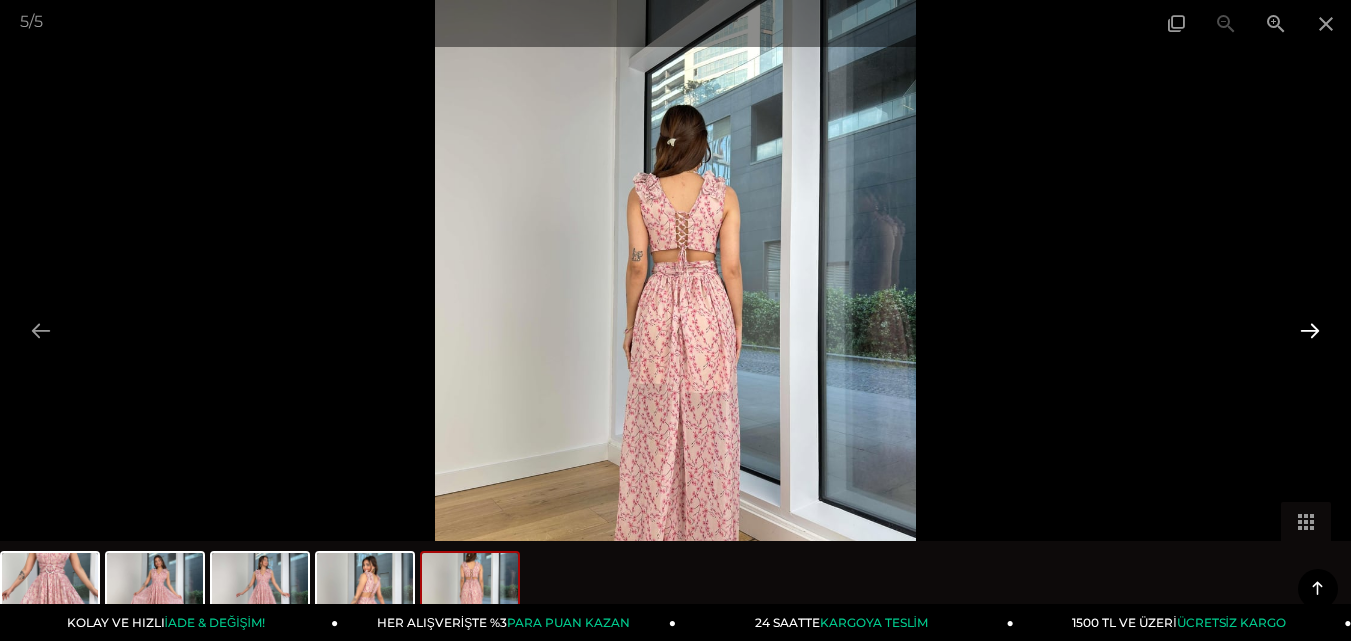 click at bounding box center (1310, 330) 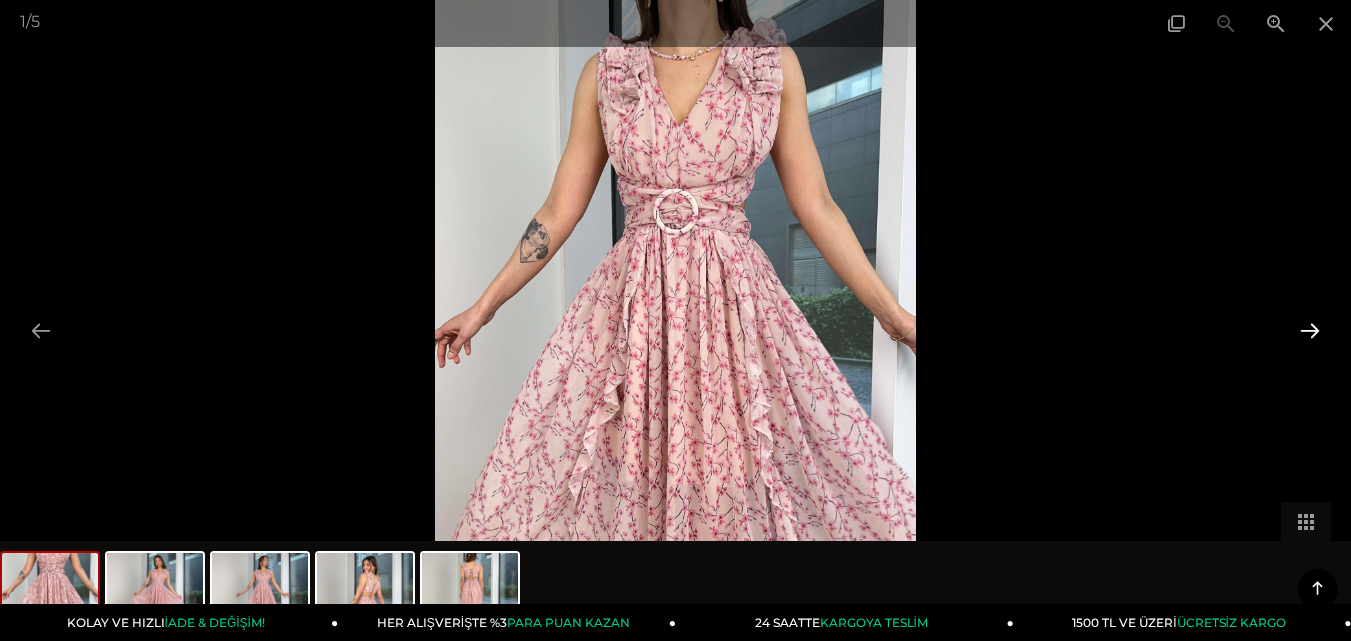 click at bounding box center (1310, 330) 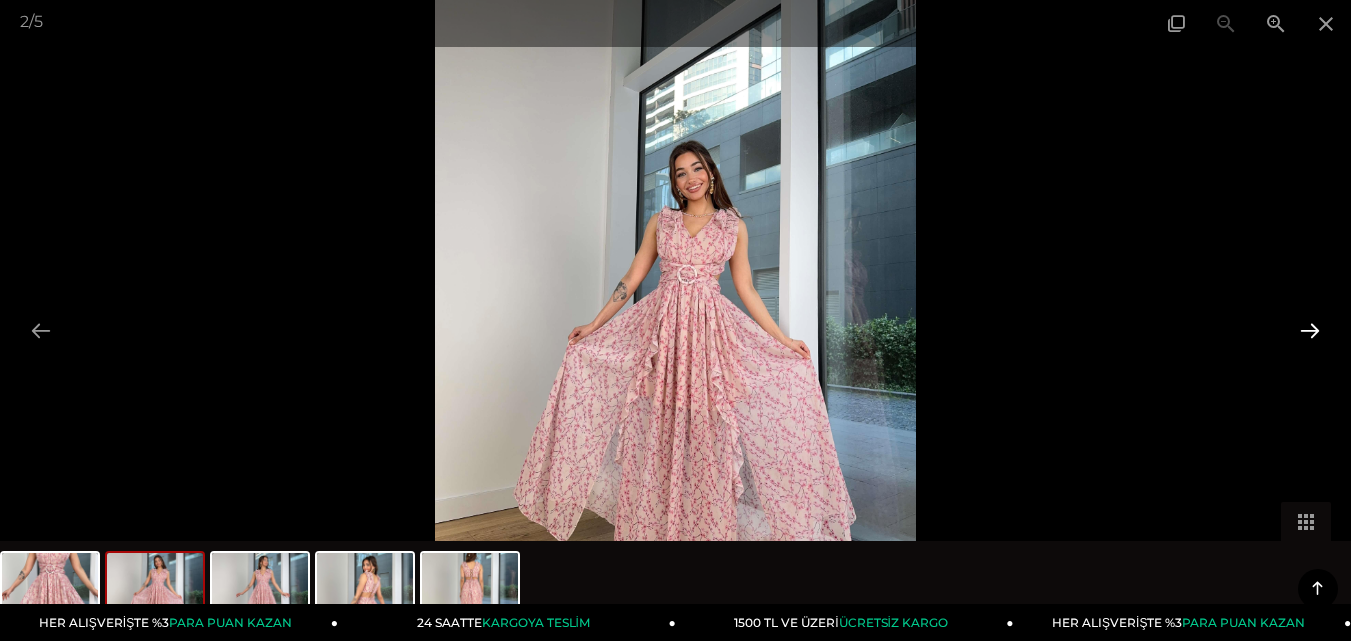 click at bounding box center (1310, 330) 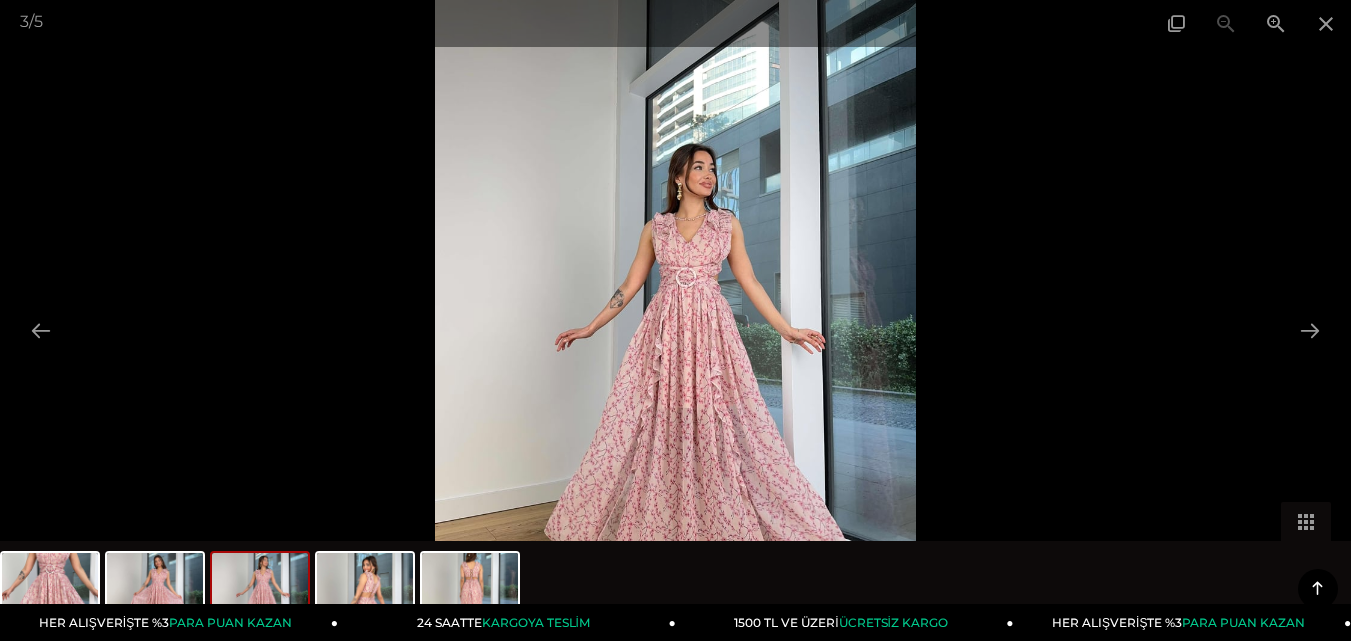click at bounding box center [675, 320] 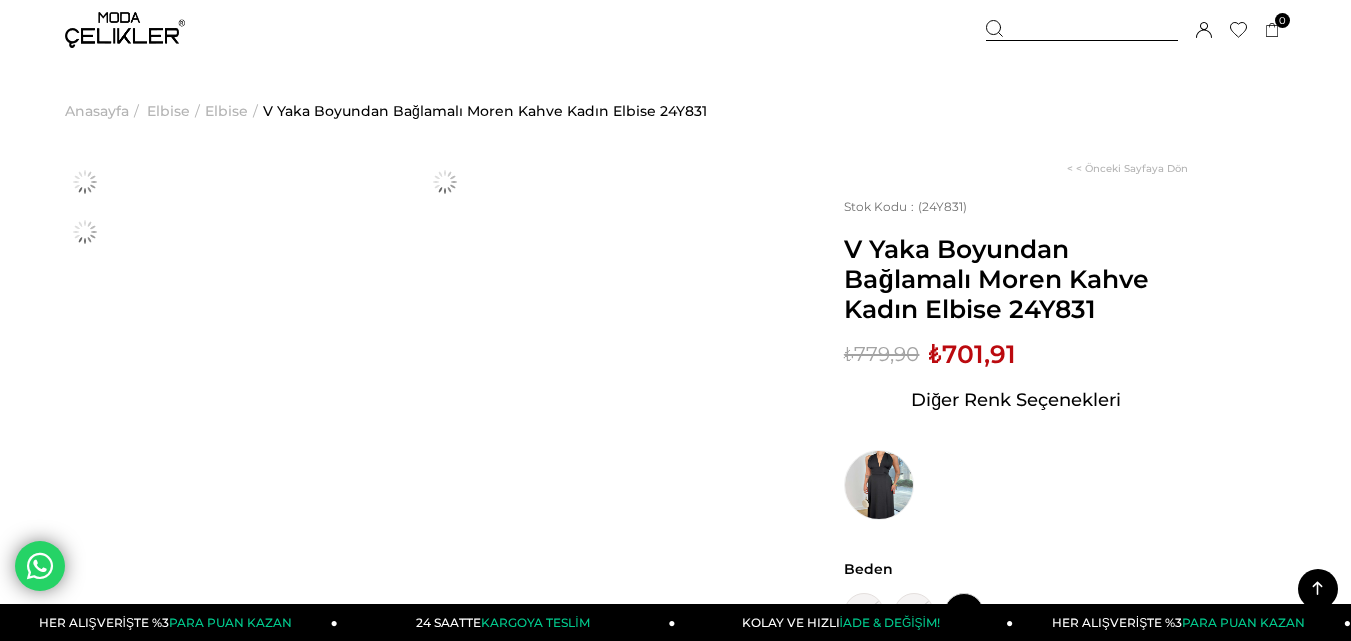 scroll, scrollTop: 803, scrollLeft: 0, axis: vertical 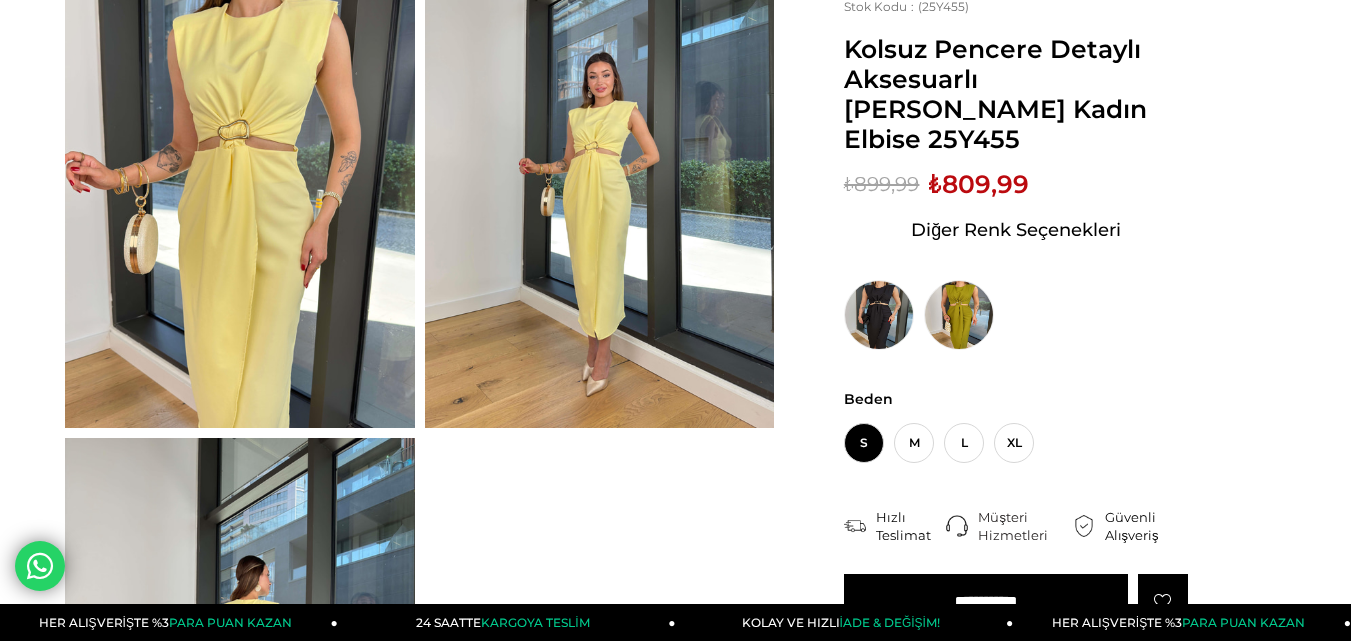 click at bounding box center [240, 195] 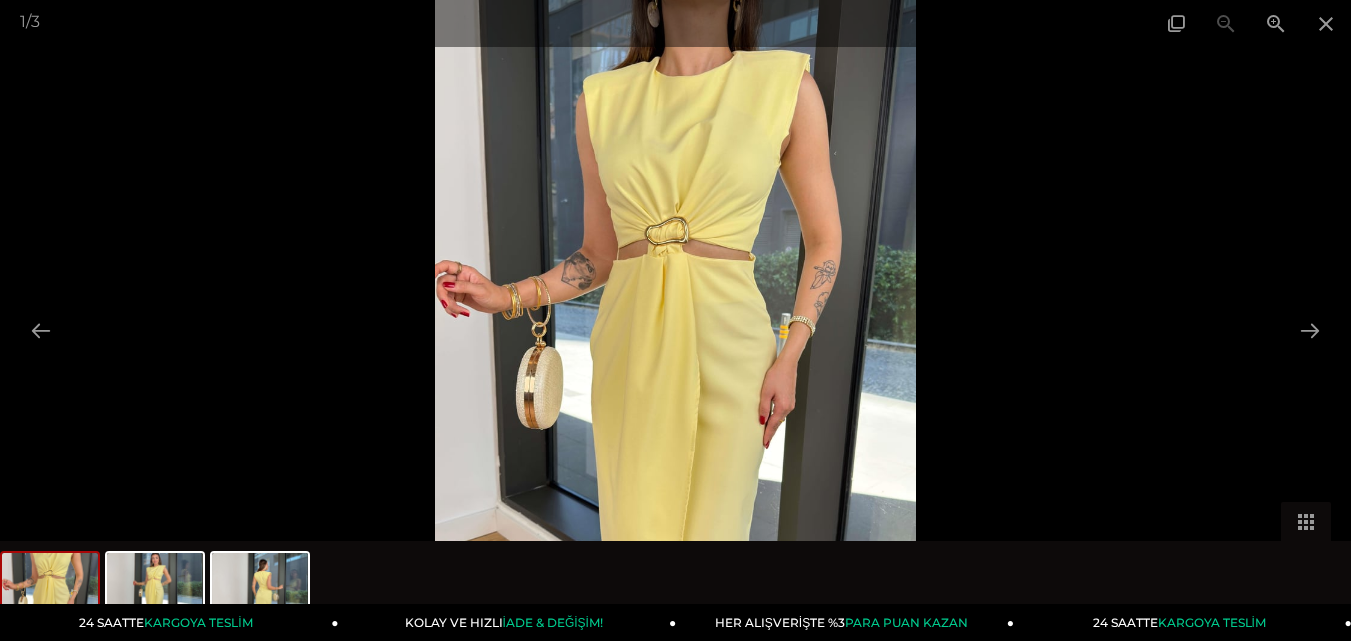 click at bounding box center (675, 320) 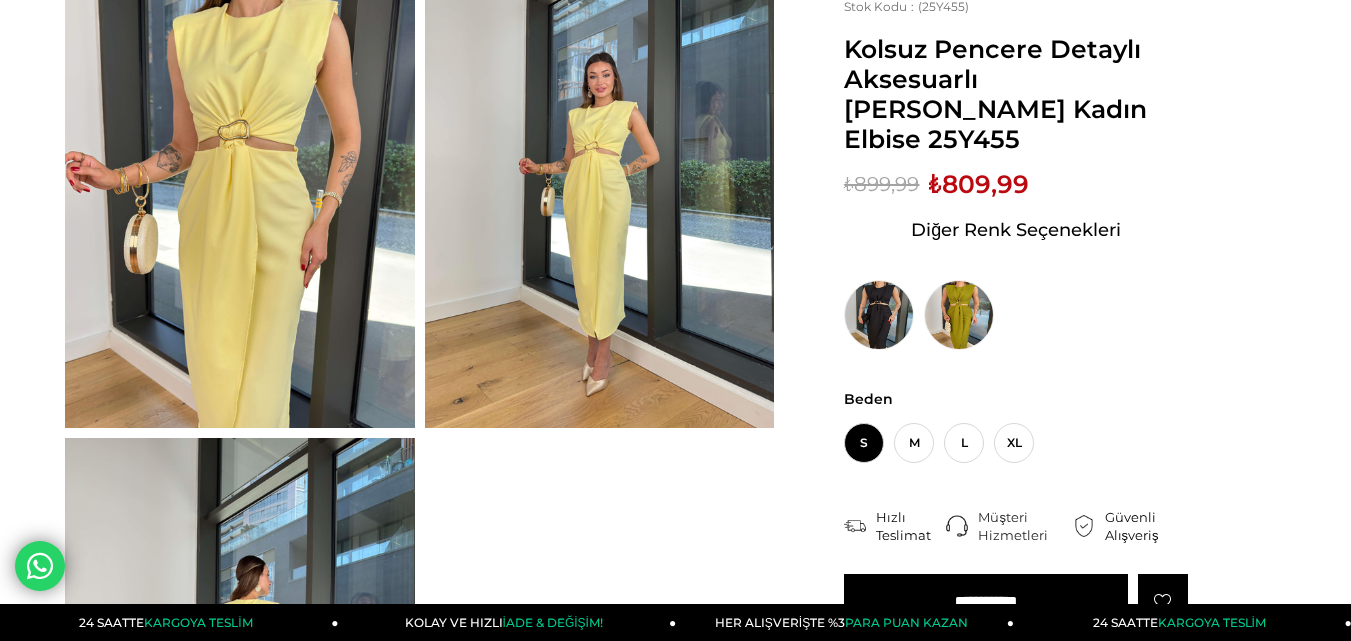 drag, startPoint x: 1305, startPoint y: 325, endPoint x: 1243, endPoint y: 309, distance: 64.03124 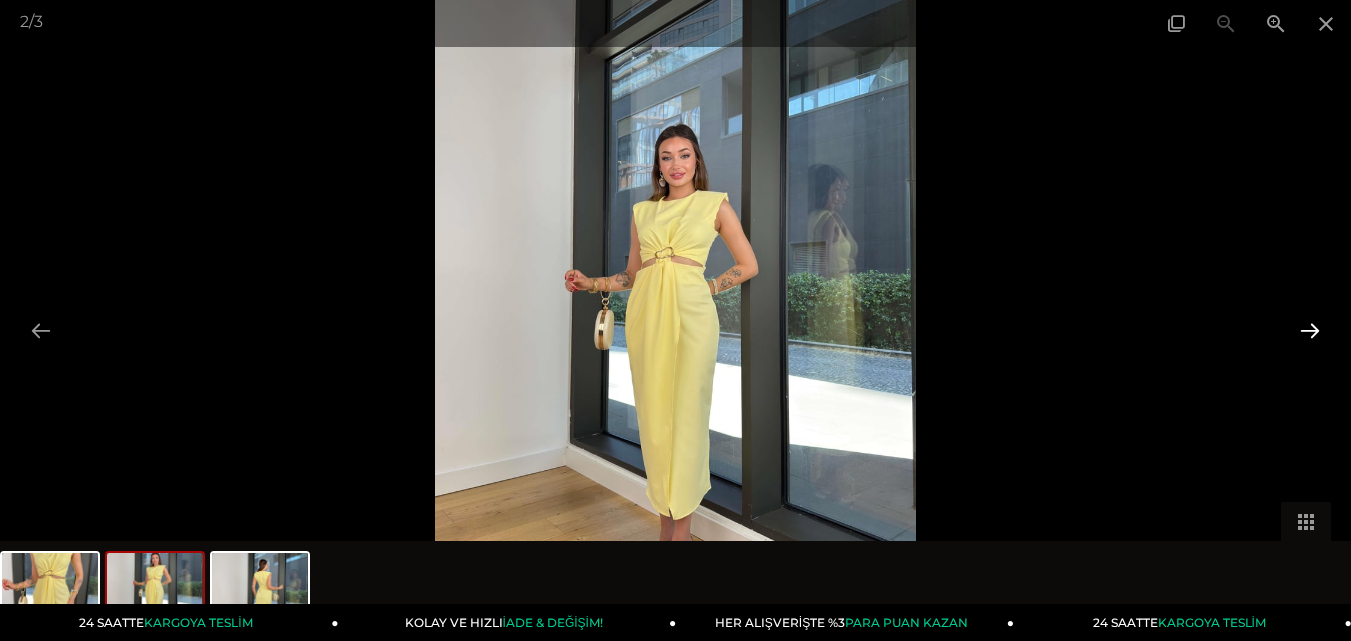 click at bounding box center [1310, 330] 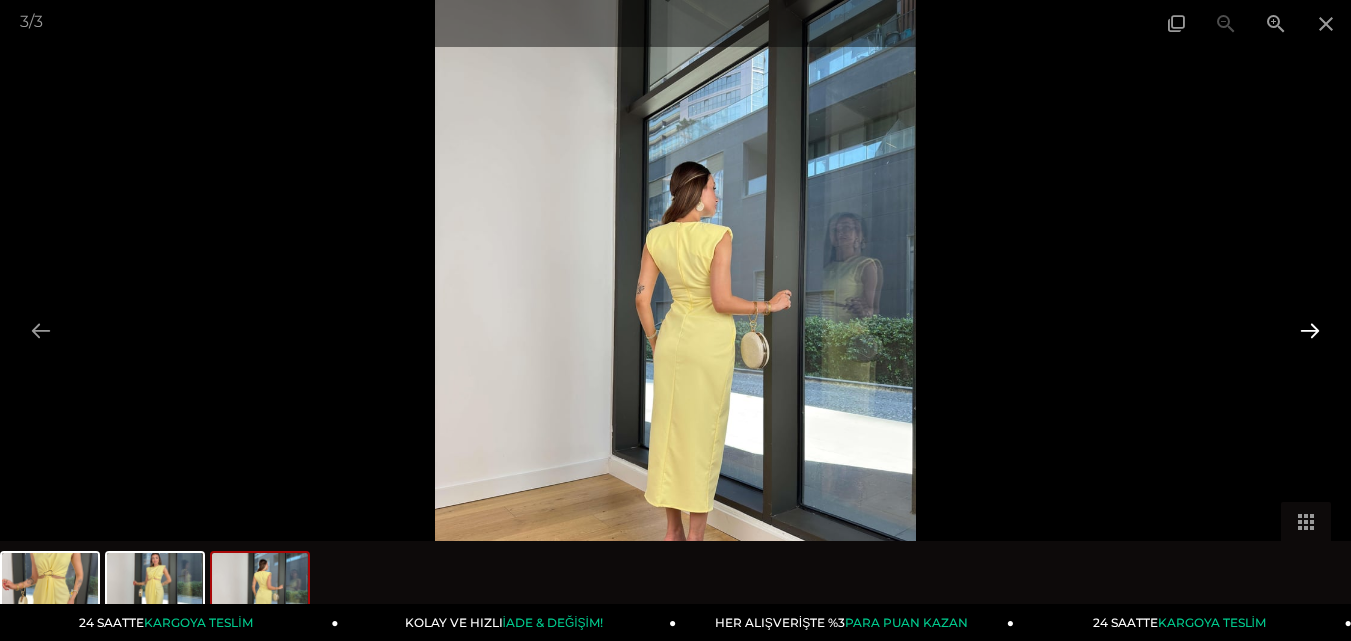 click at bounding box center [1310, 330] 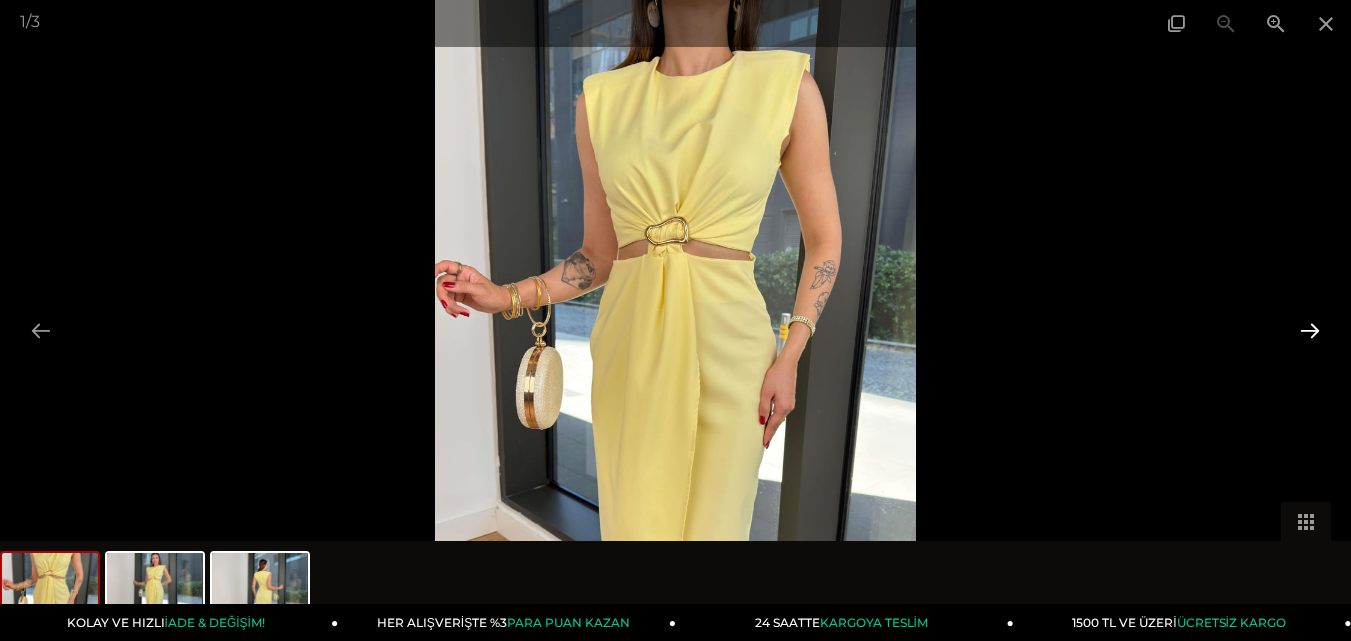 click at bounding box center (1310, 330) 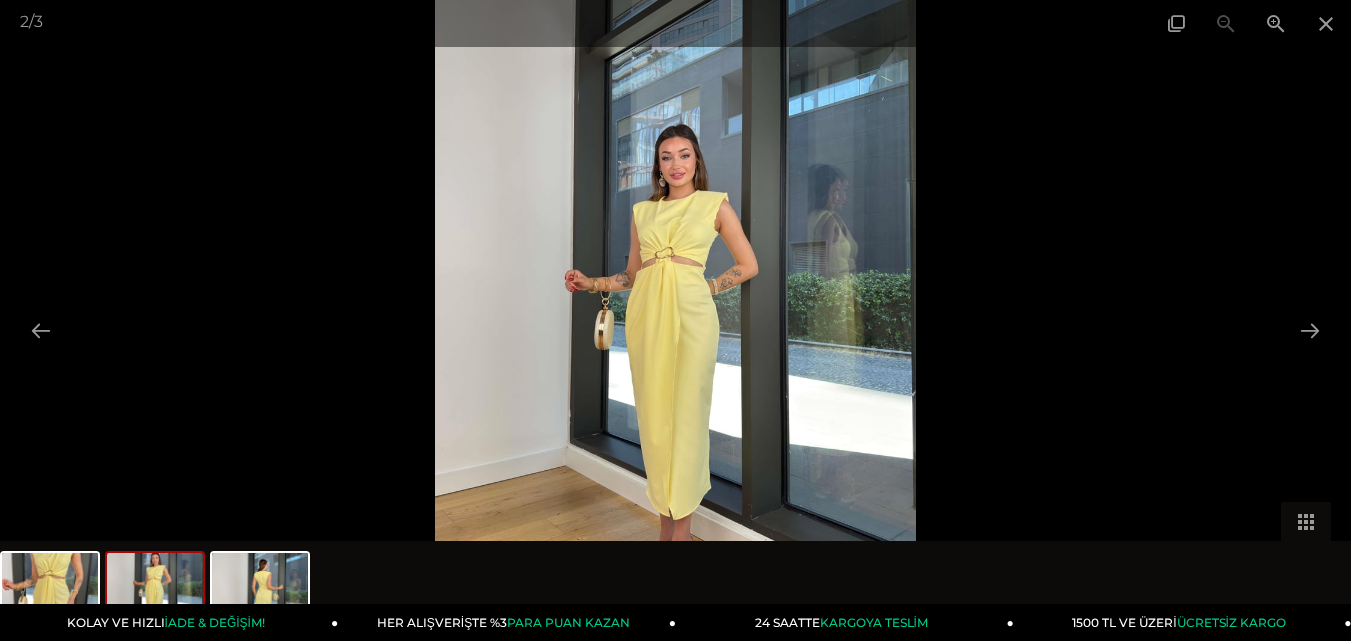 click at bounding box center (675, 320) 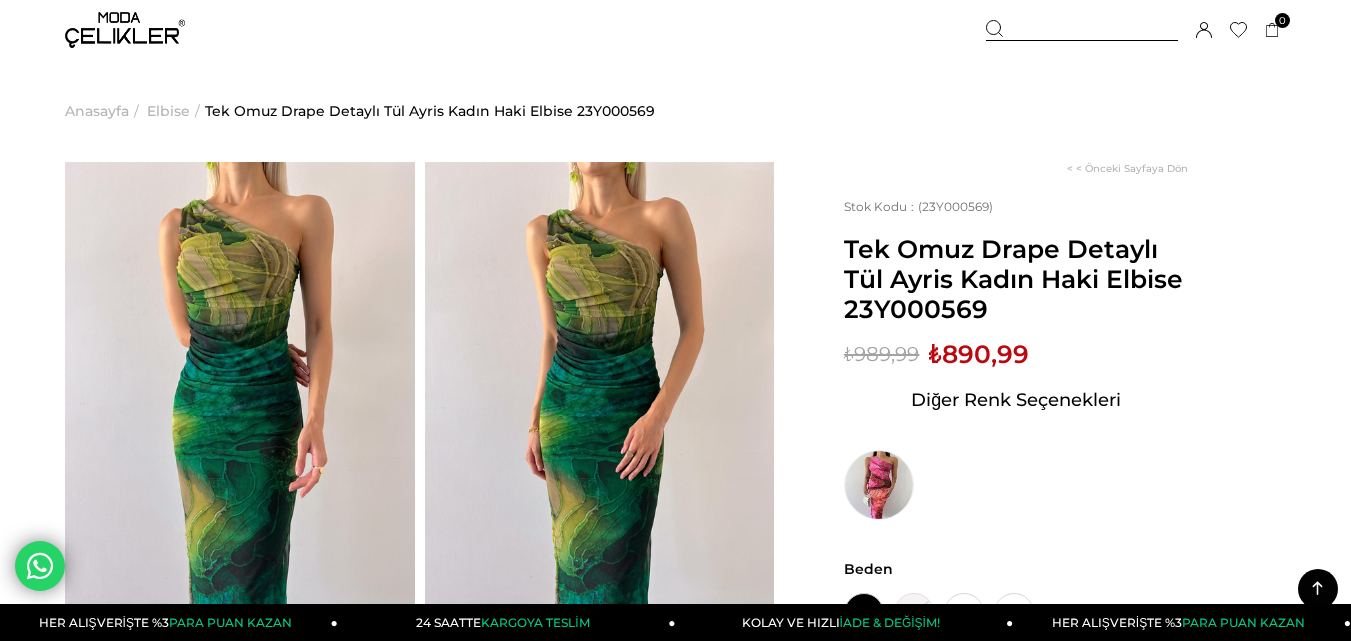 scroll, scrollTop: 85, scrollLeft: 0, axis: vertical 